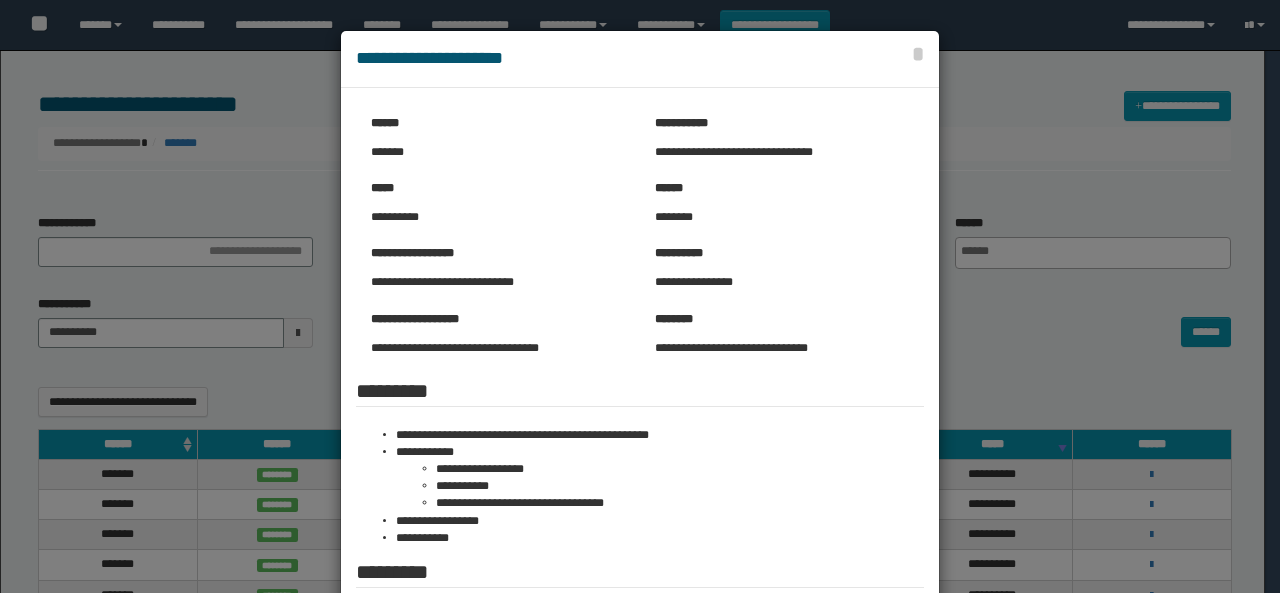 select 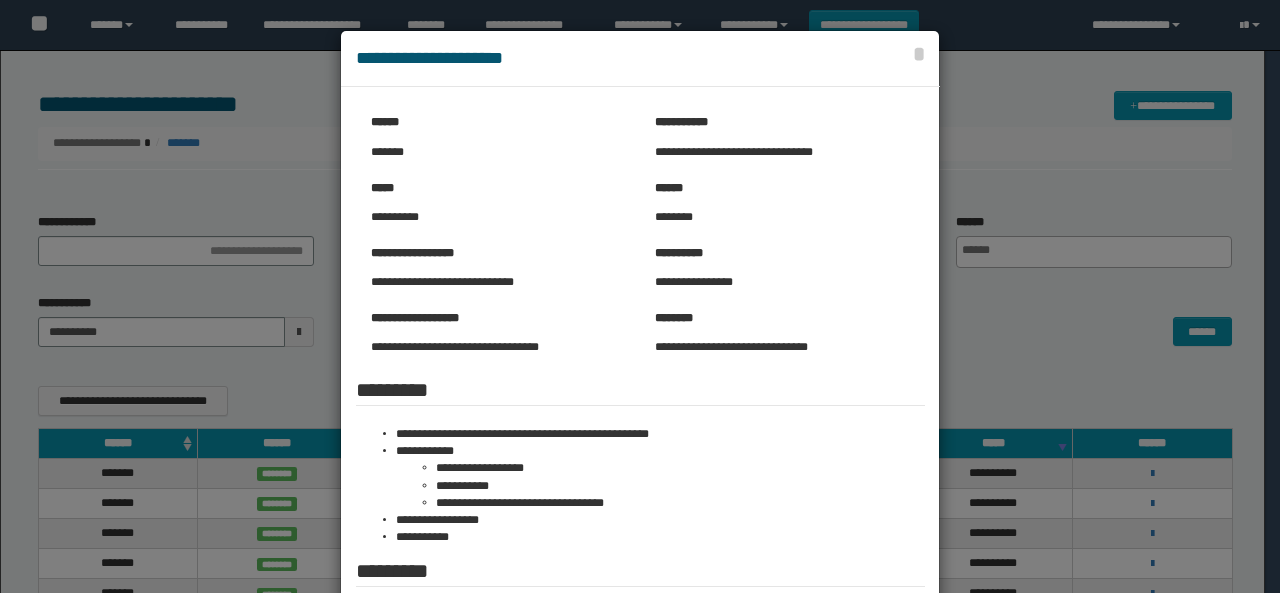 scroll, scrollTop: 800, scrollLeft: 0, axis: vertical 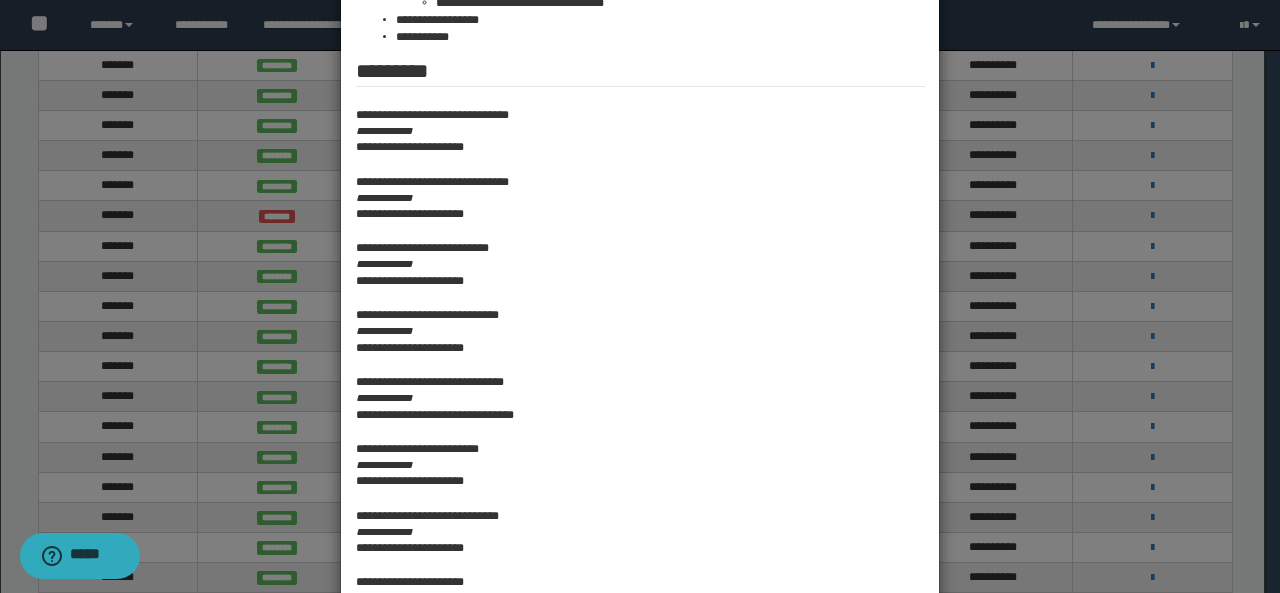 click at bounding box center (640, 367) 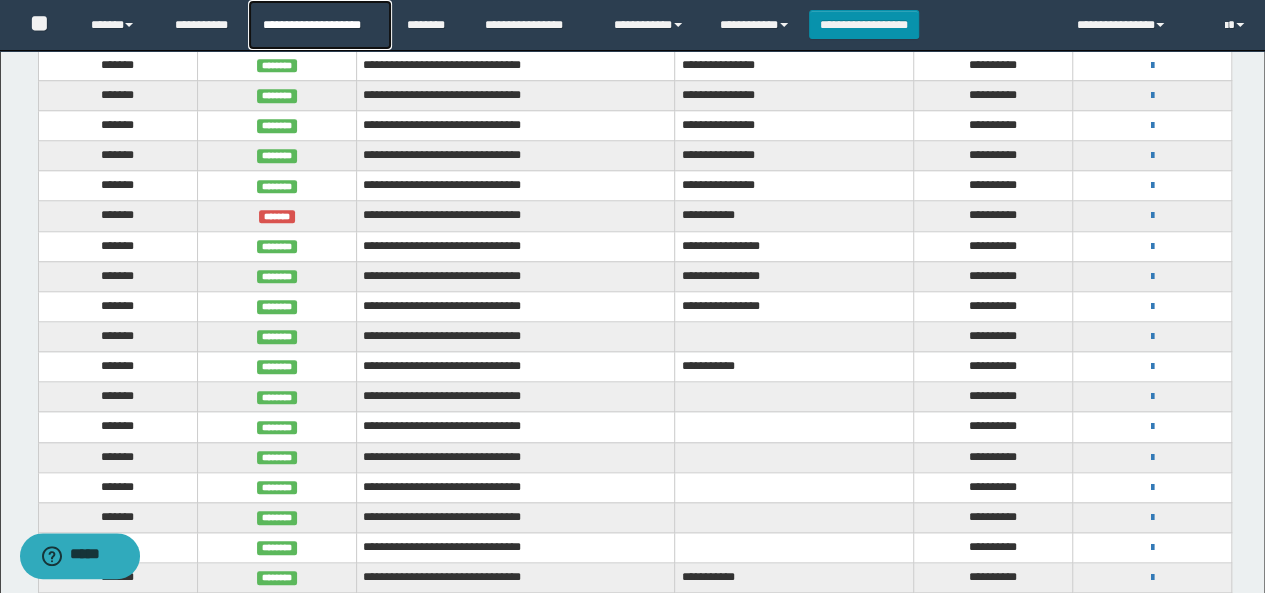 click on "**********" at bounding box center [319, 25] 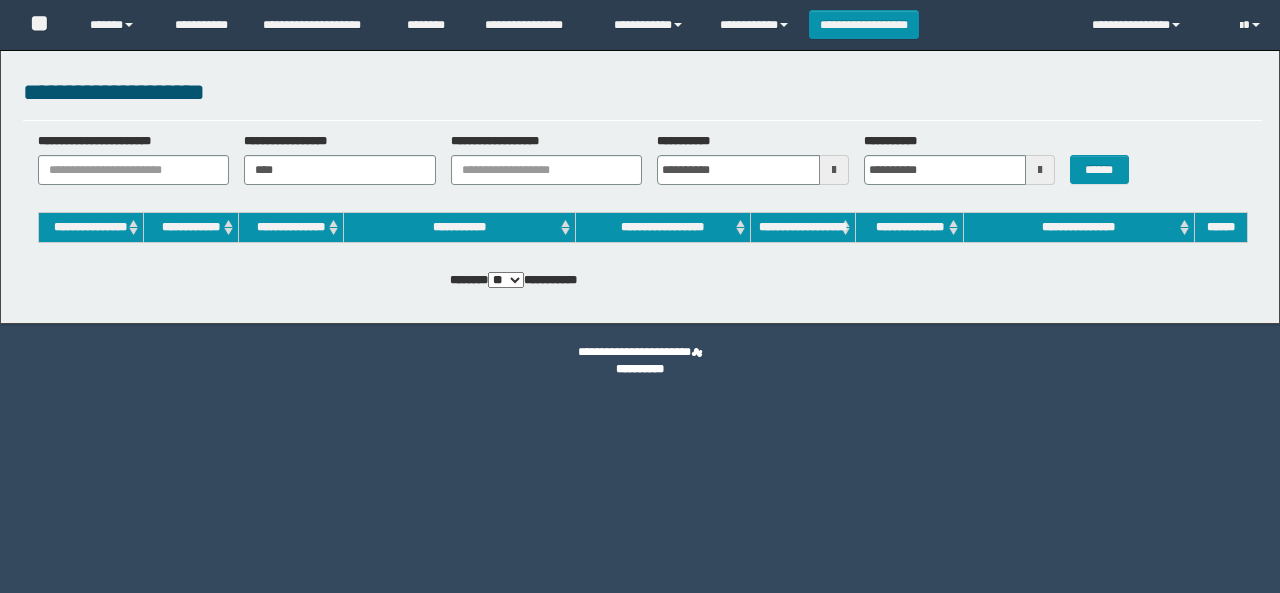 scroll, scrollTop: 0, scrollLeft: 0, axis: both 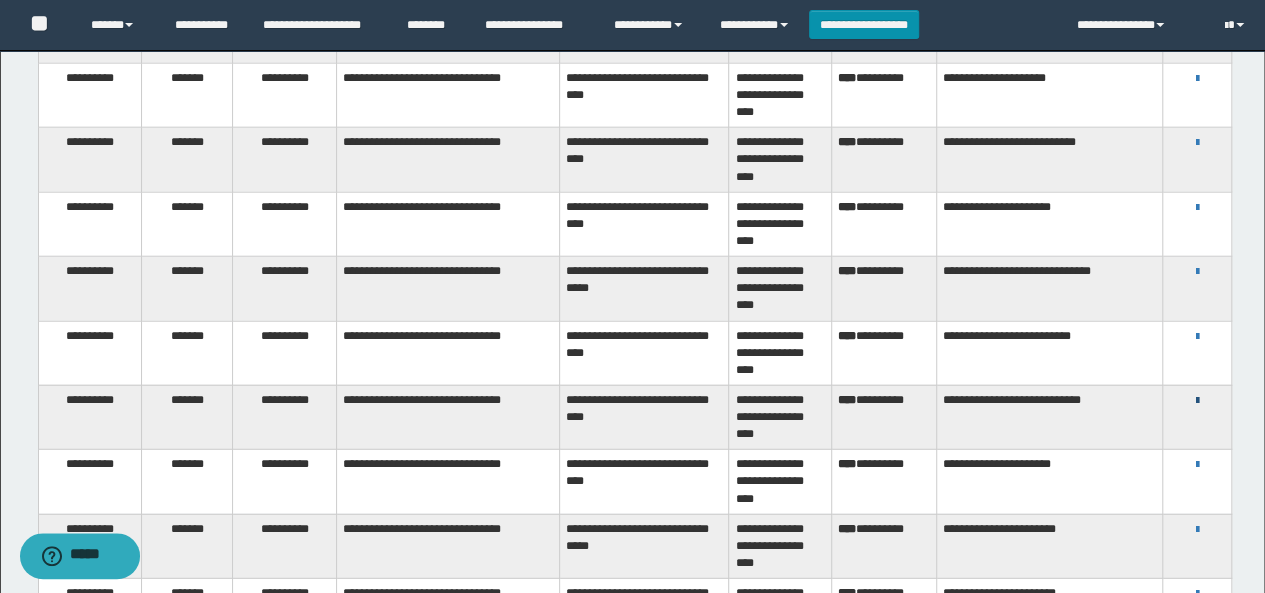 click at bounding box center (1197, 401) 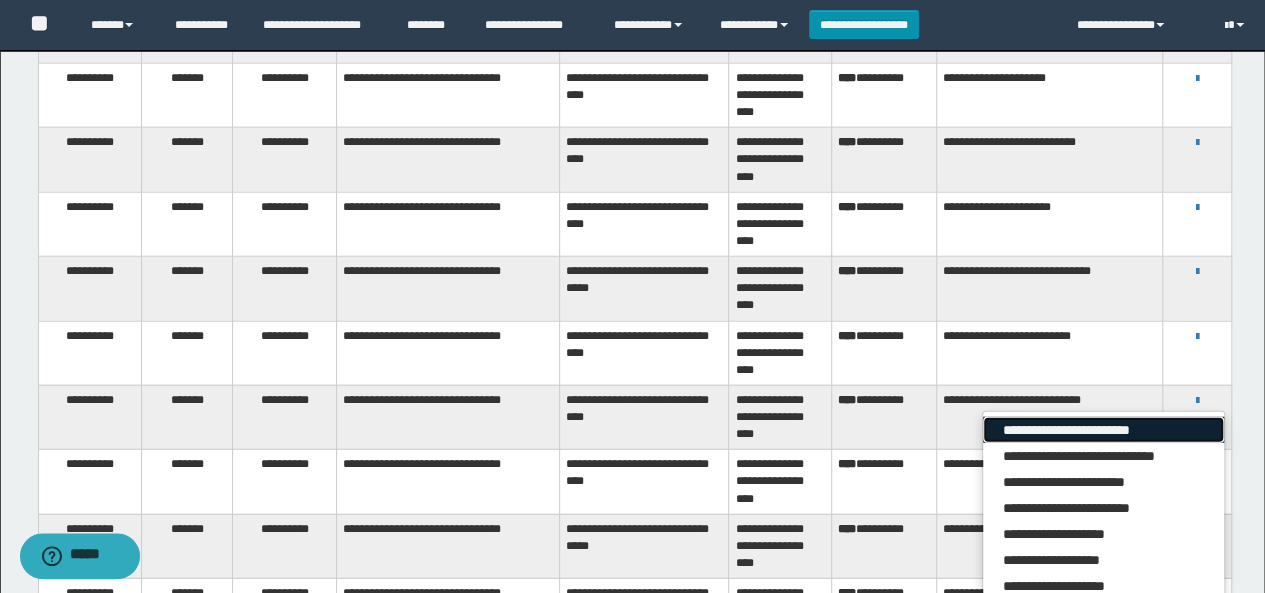 click on "**********" at bounding box center [1103, 430] 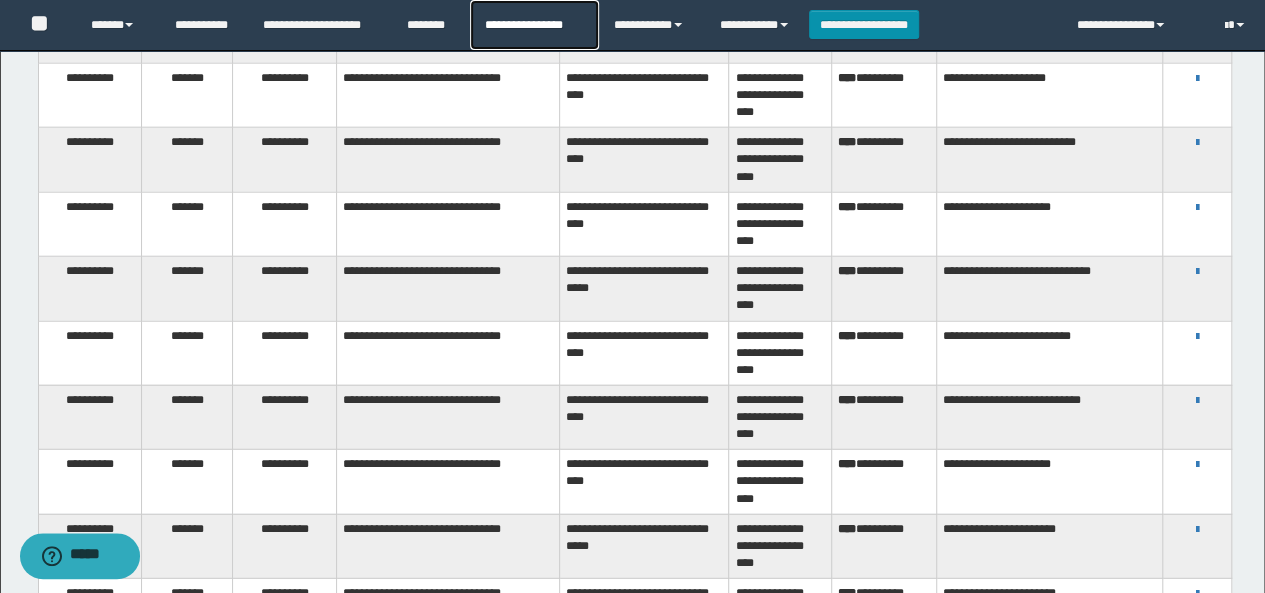 click on "**********" at bounding box center (534, 25) 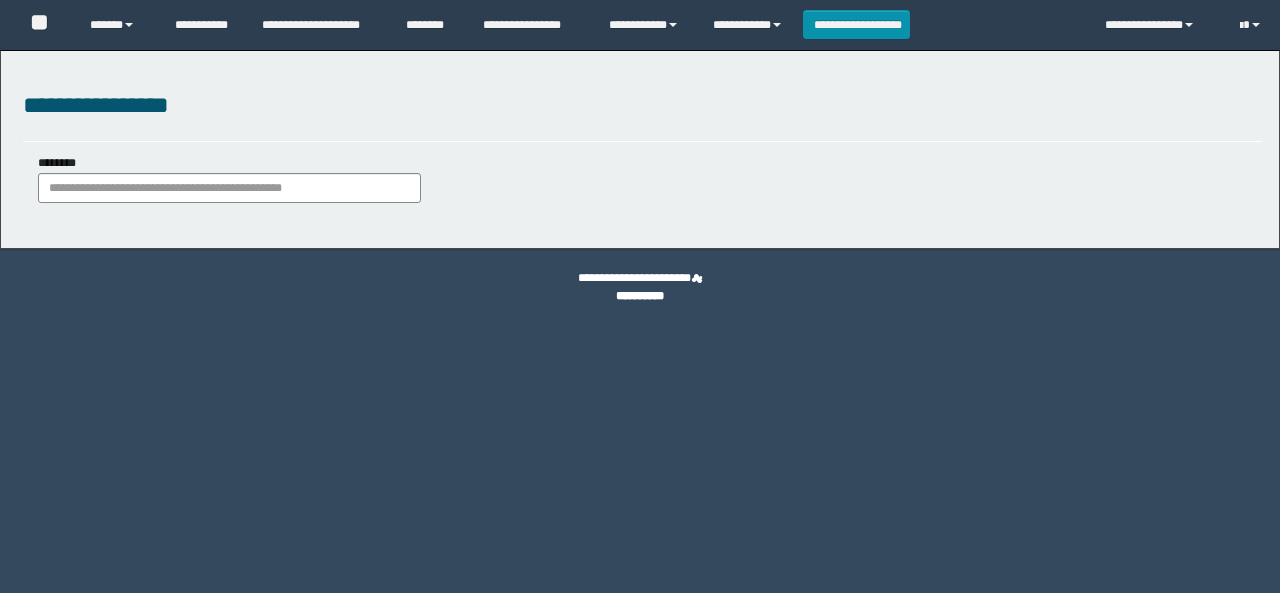 scroll, scrollTop: 0, scrollLeft: 0, axis: both 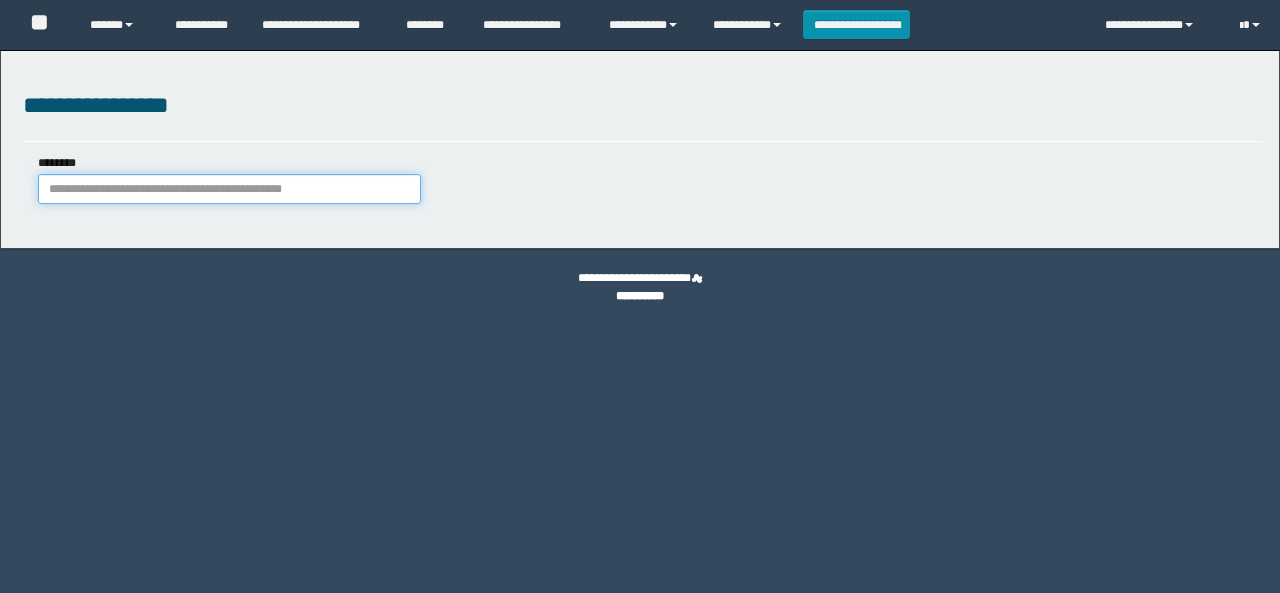 click on "********" at bounding box center (229, 189) 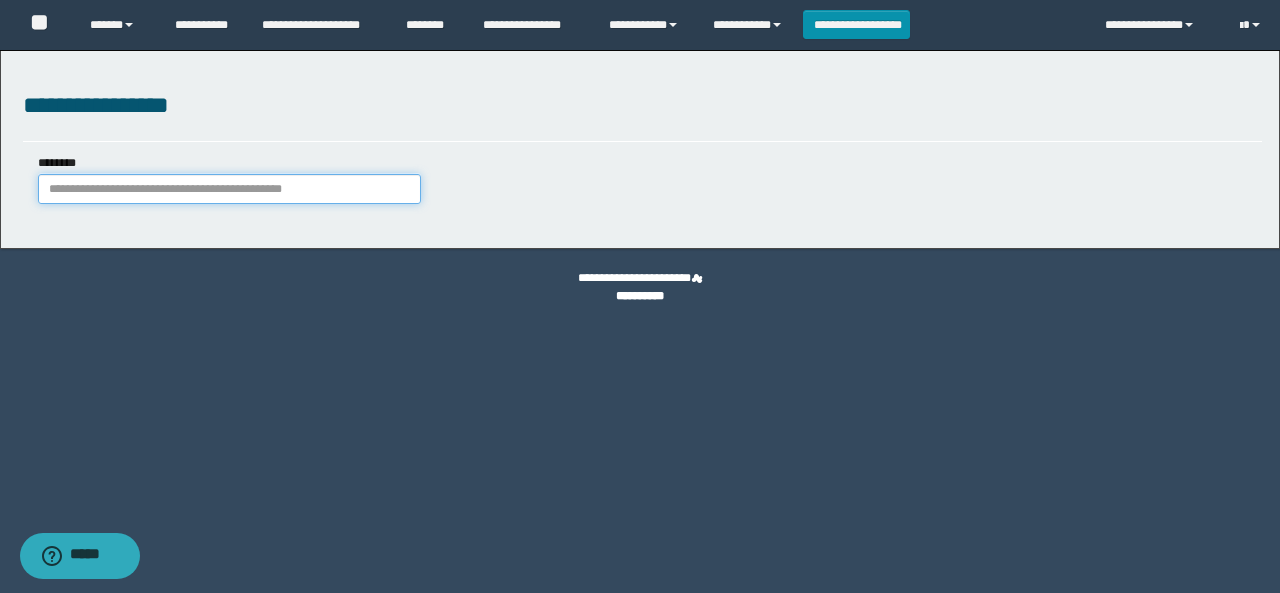 paste on "**********" 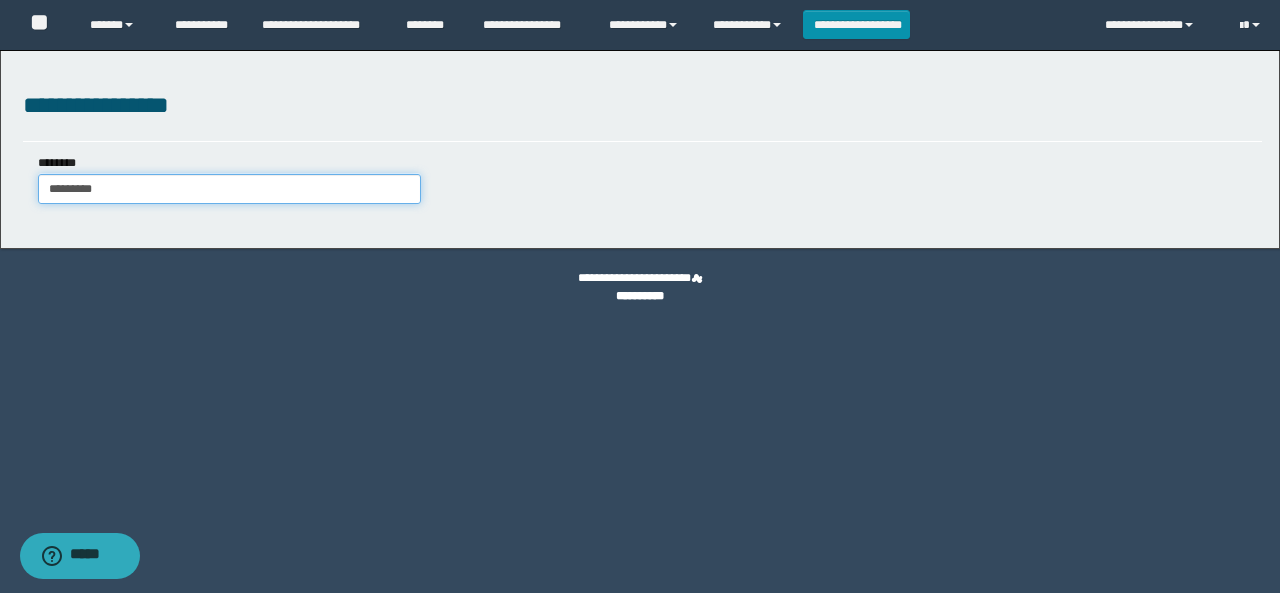 type on "********" 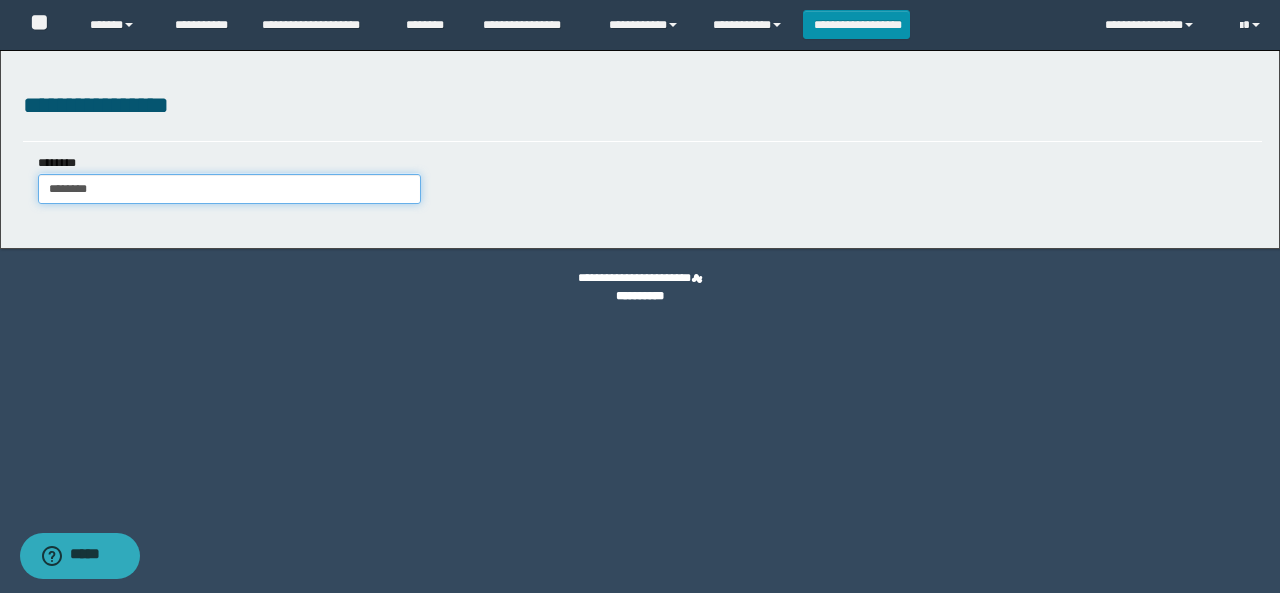 type on "********" 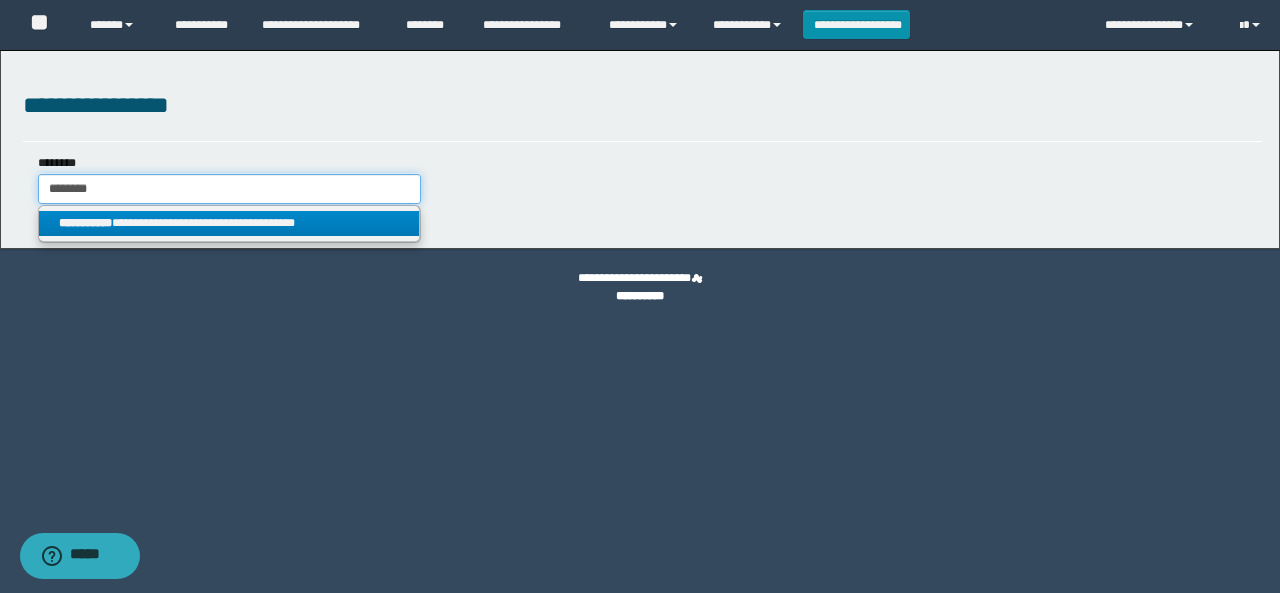 type on "********" 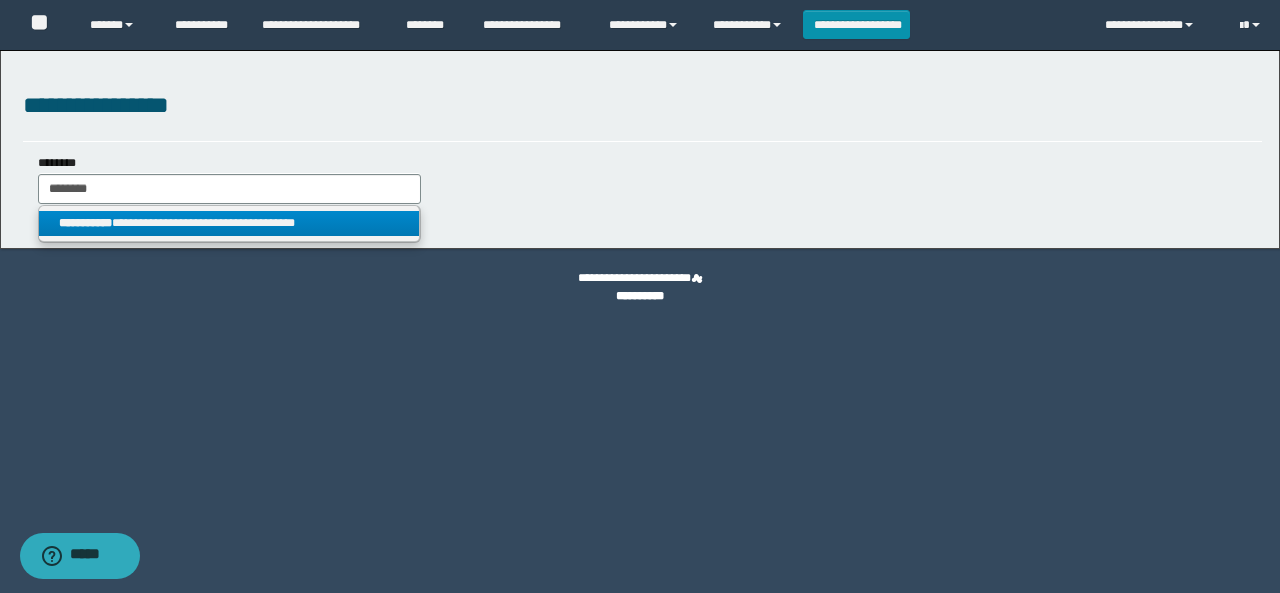 click on "**********" at bounding box center [229, 223] 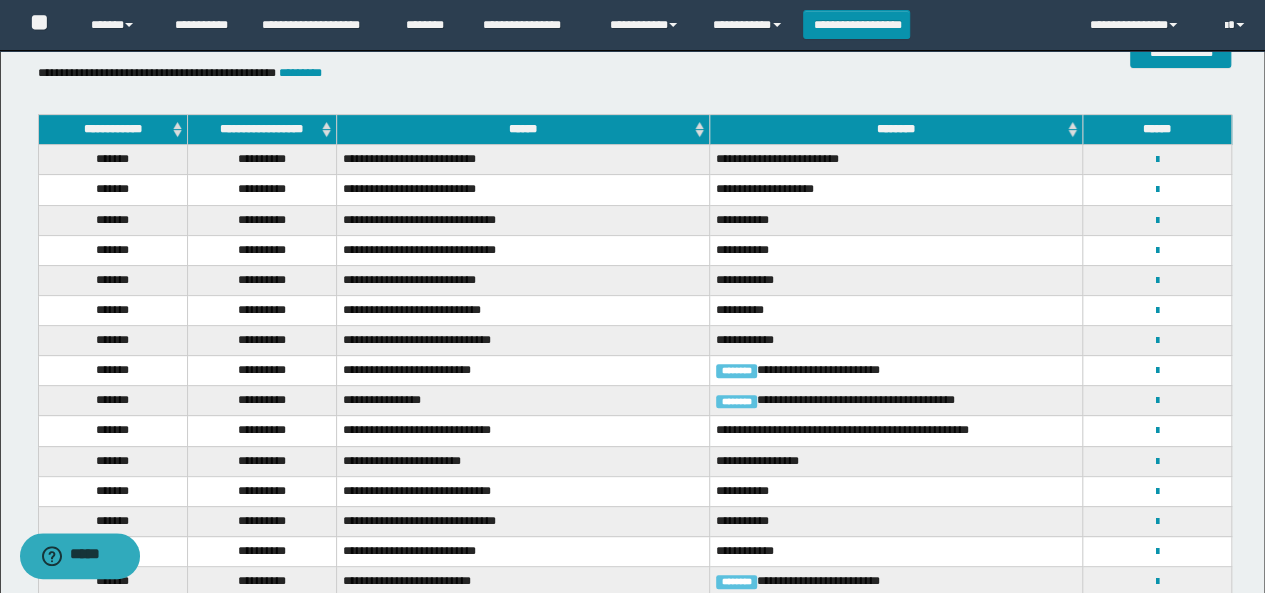 scroll, scrollTop: 311, scrollLeft: 0, axis: vertical 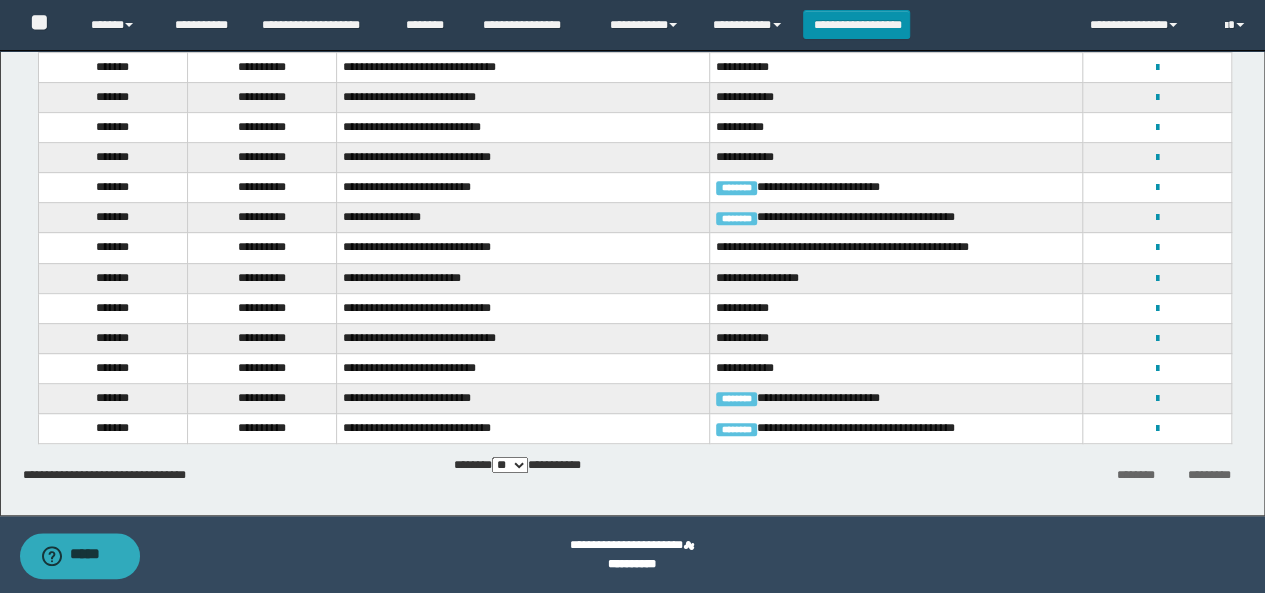 click on "**********" at bounding box center [1157, 247] 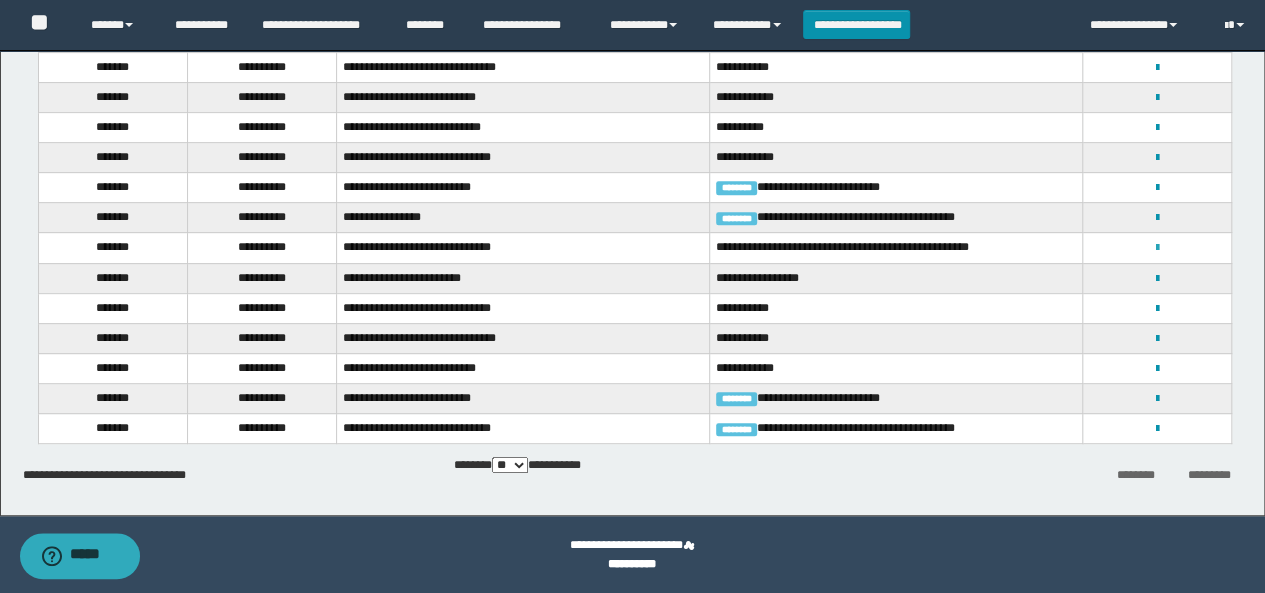 click at bounding box center [1157, 248] 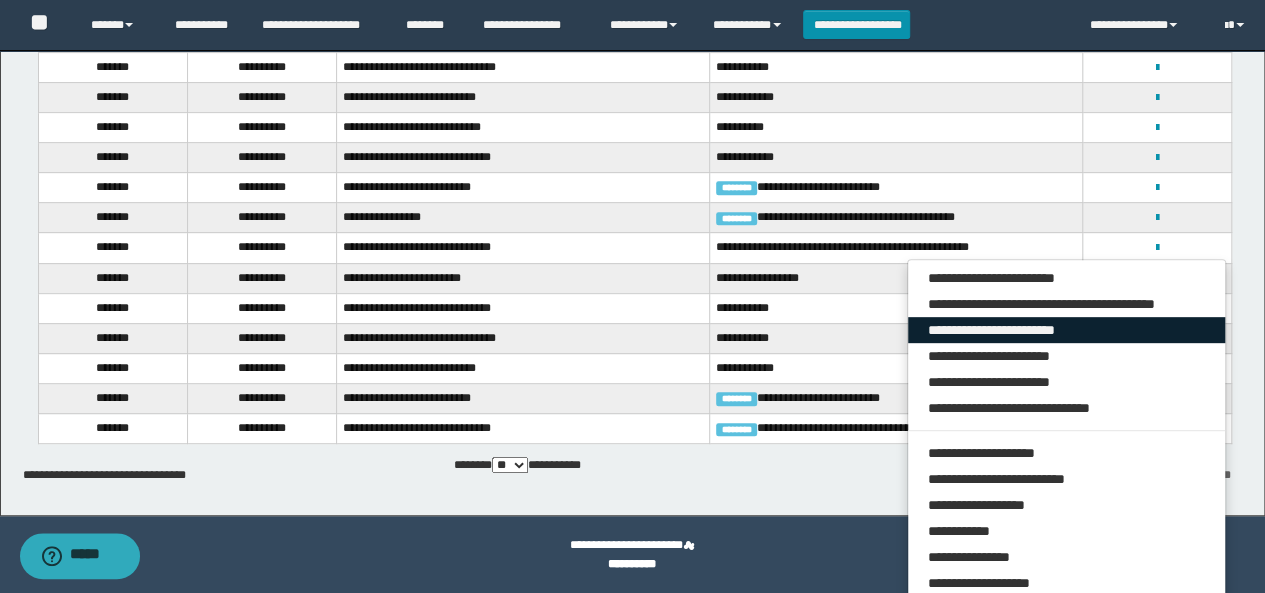 click on "**********" at bounding box center [1067, 330] 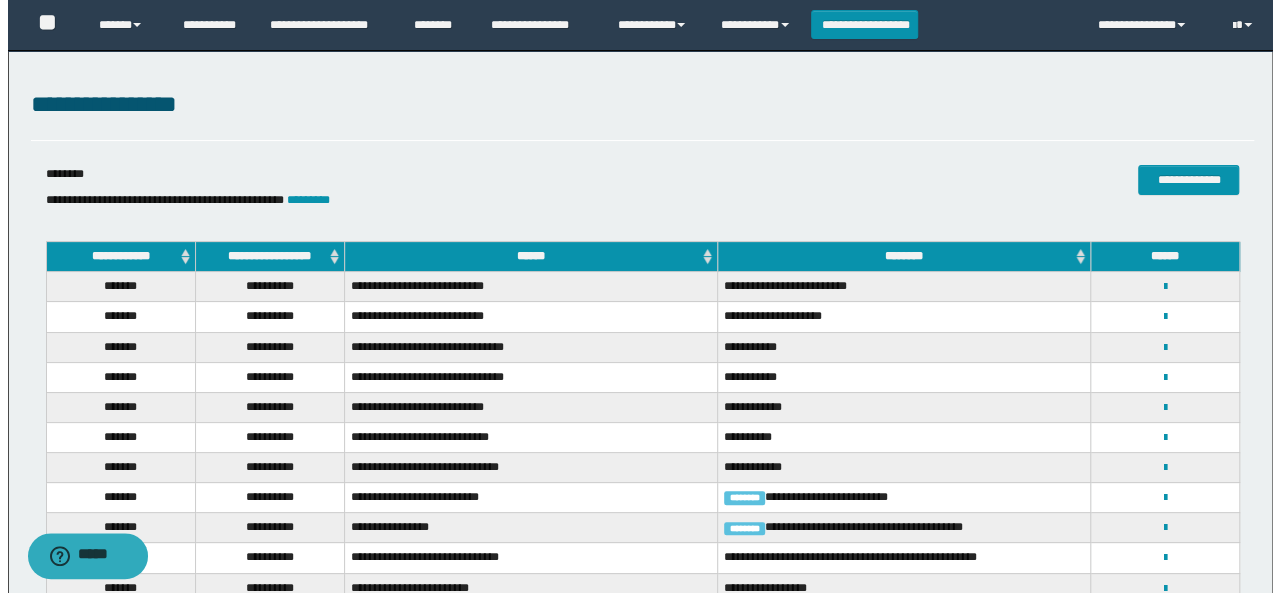 scroll, scrollTop: 0, scrollLeft: 0, axis: both 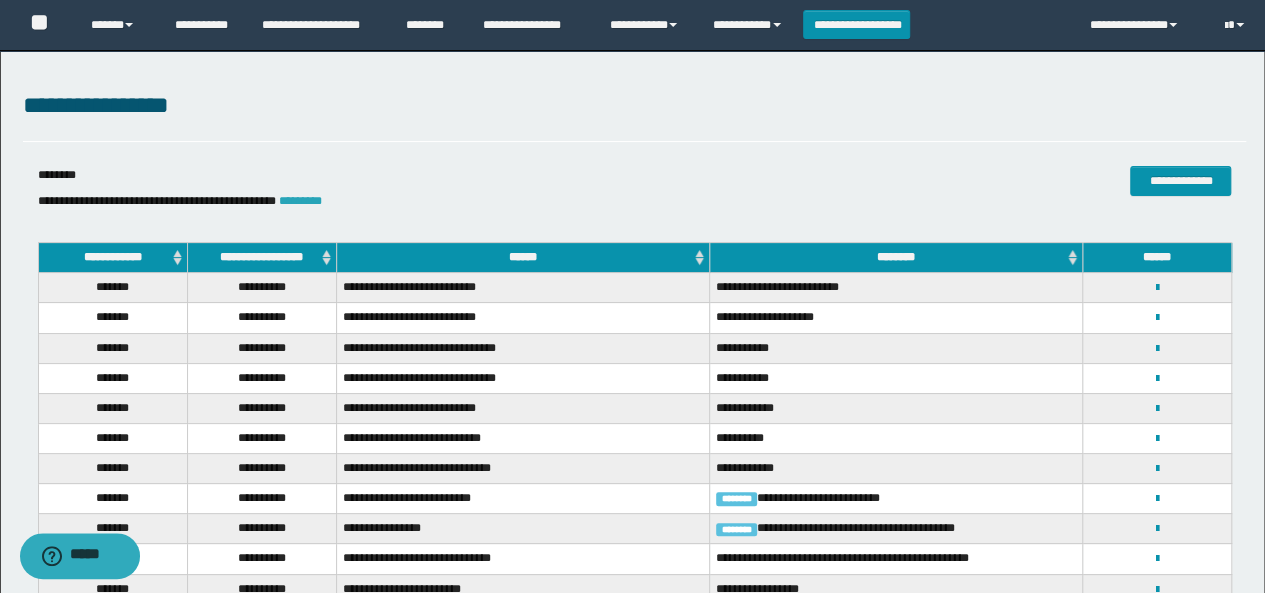 click on "*********" at bounding box center (300, 201) 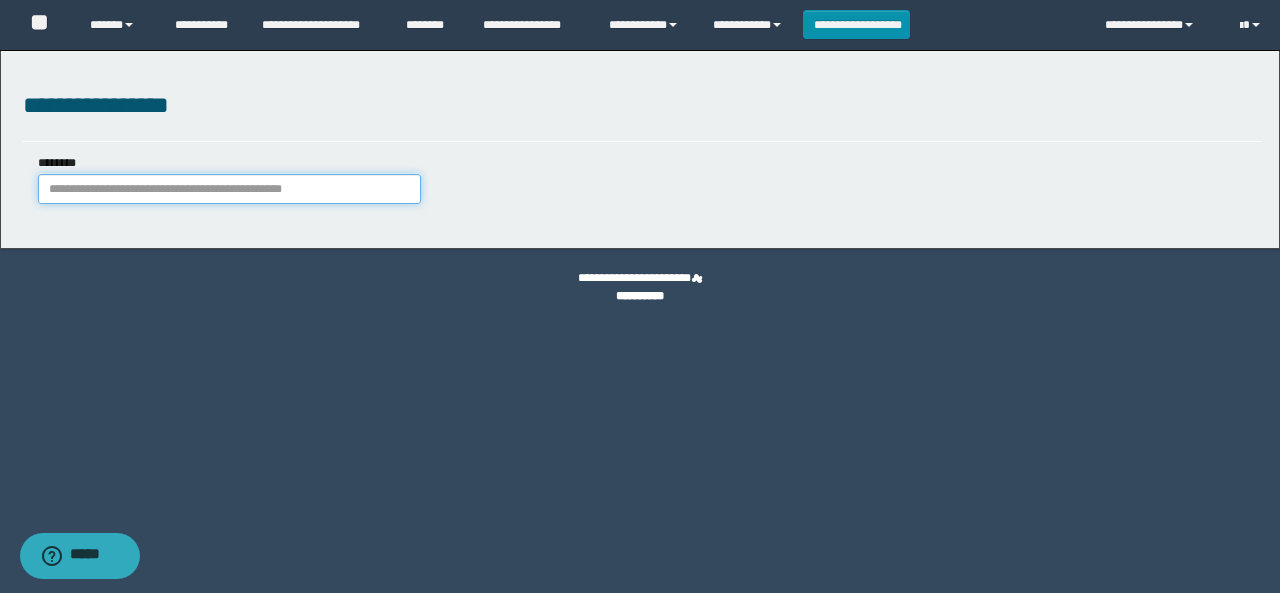 click on "********" at bounding box center (229, 189) 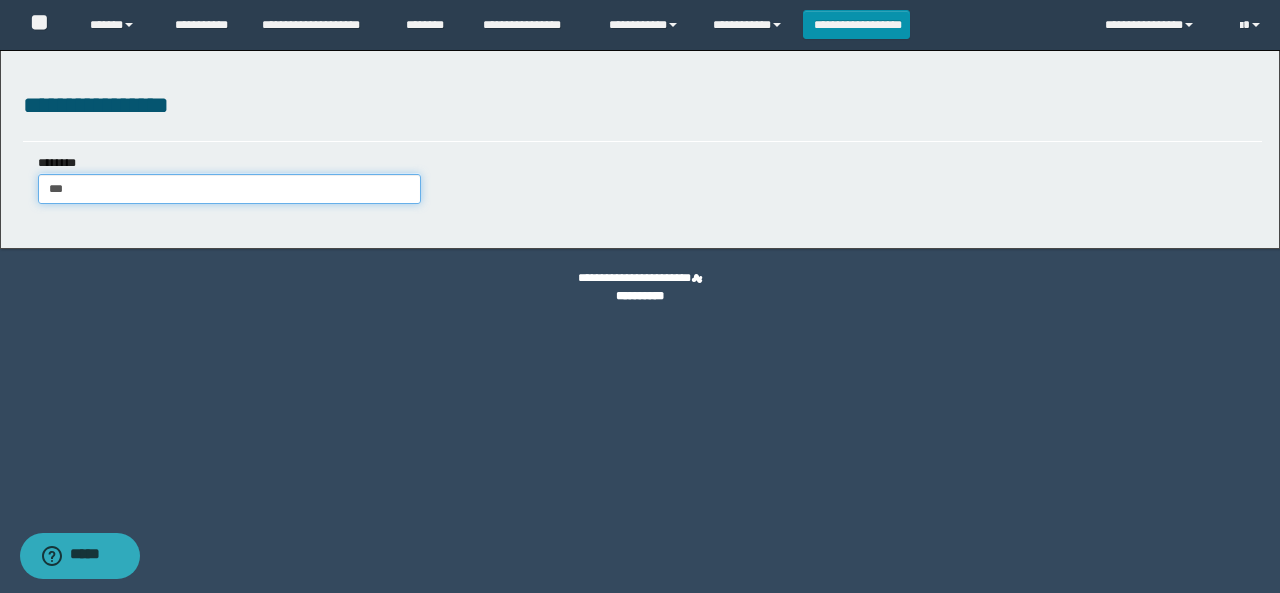 type on "****" 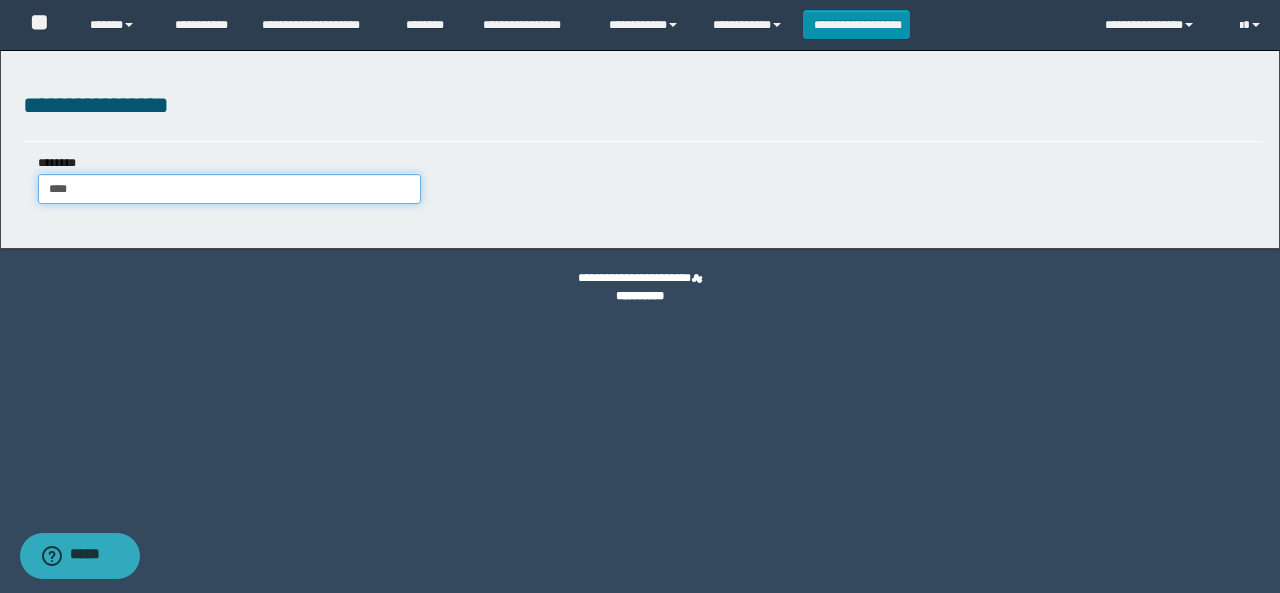 type on "****" 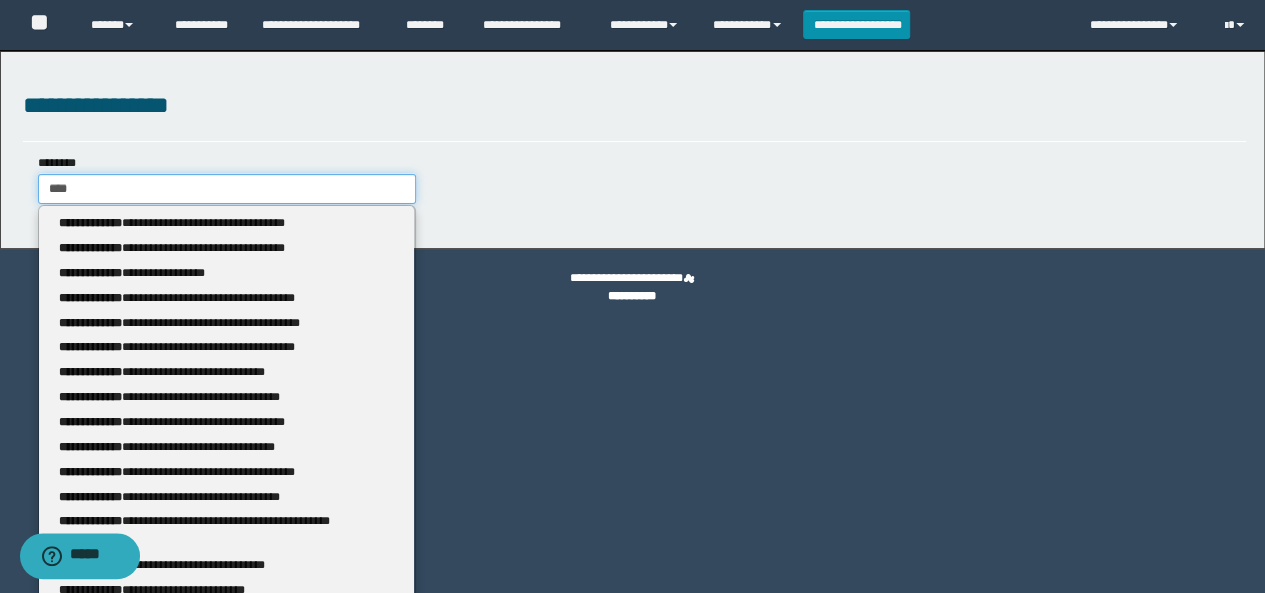 type on "****" 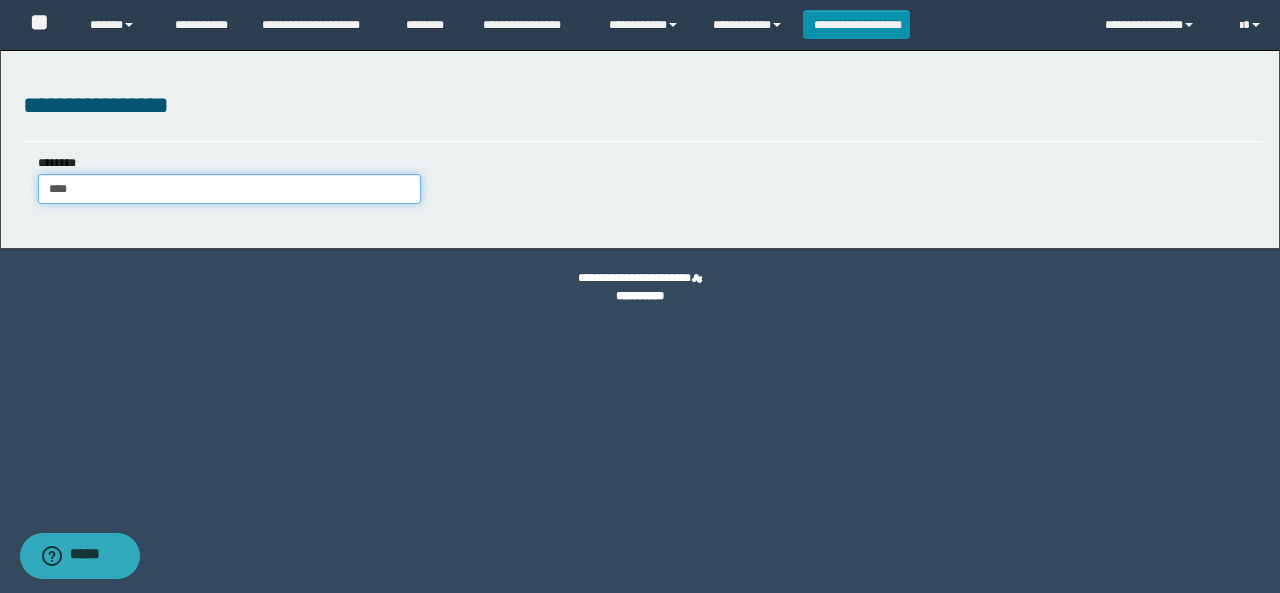 type on "****" 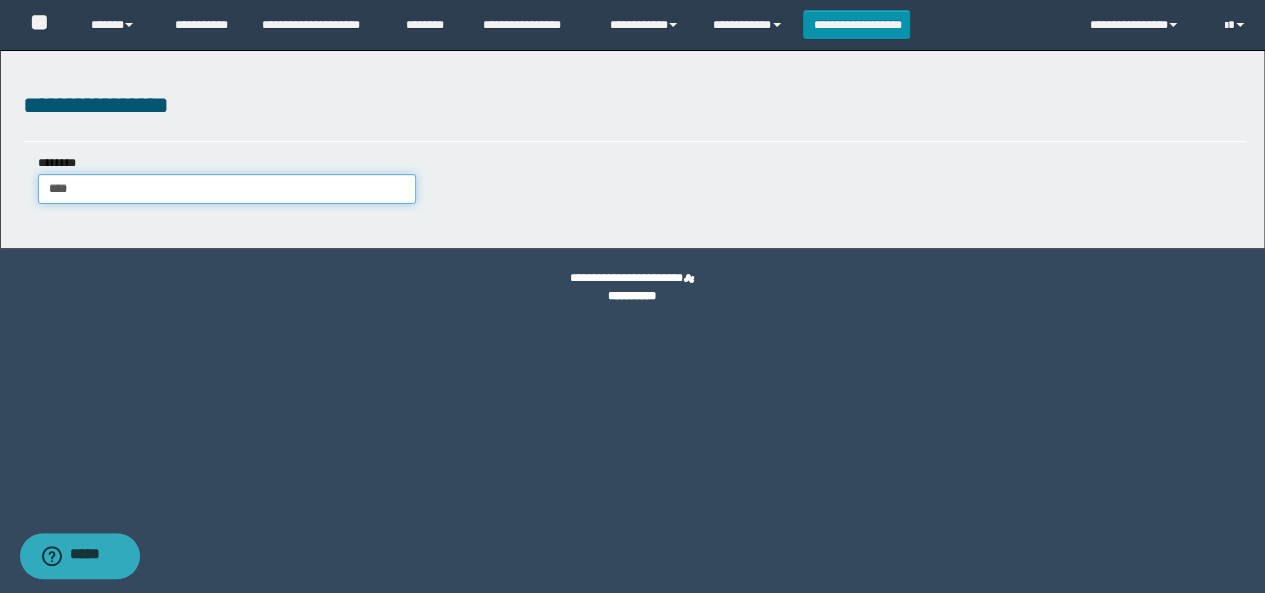 type 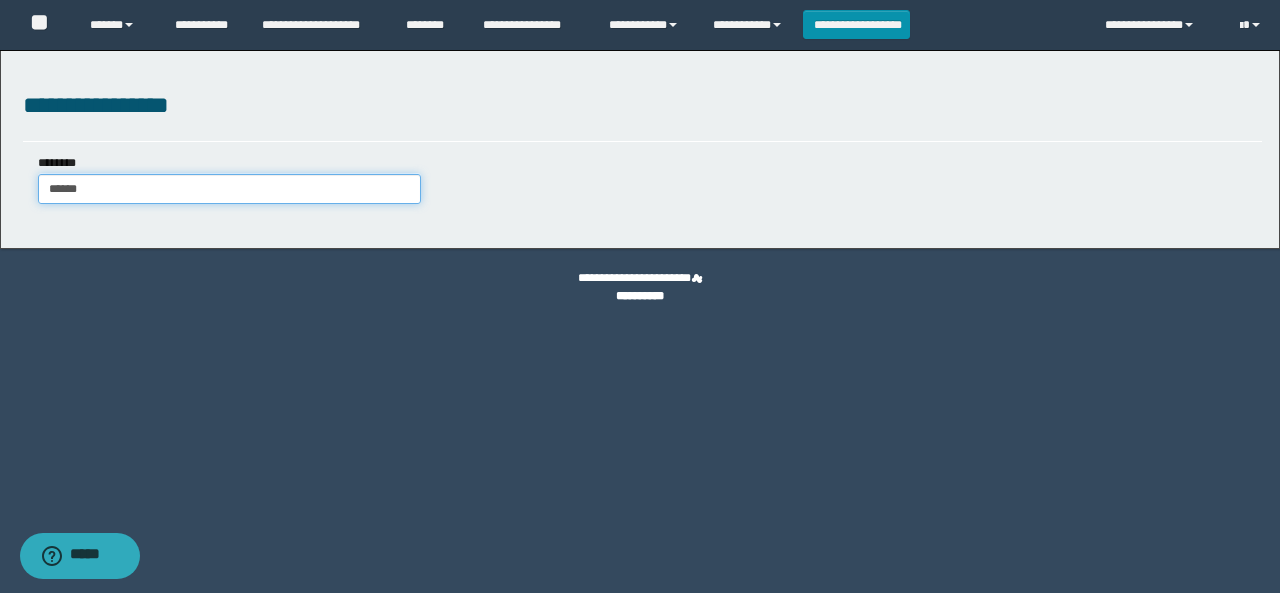 type on "*******" 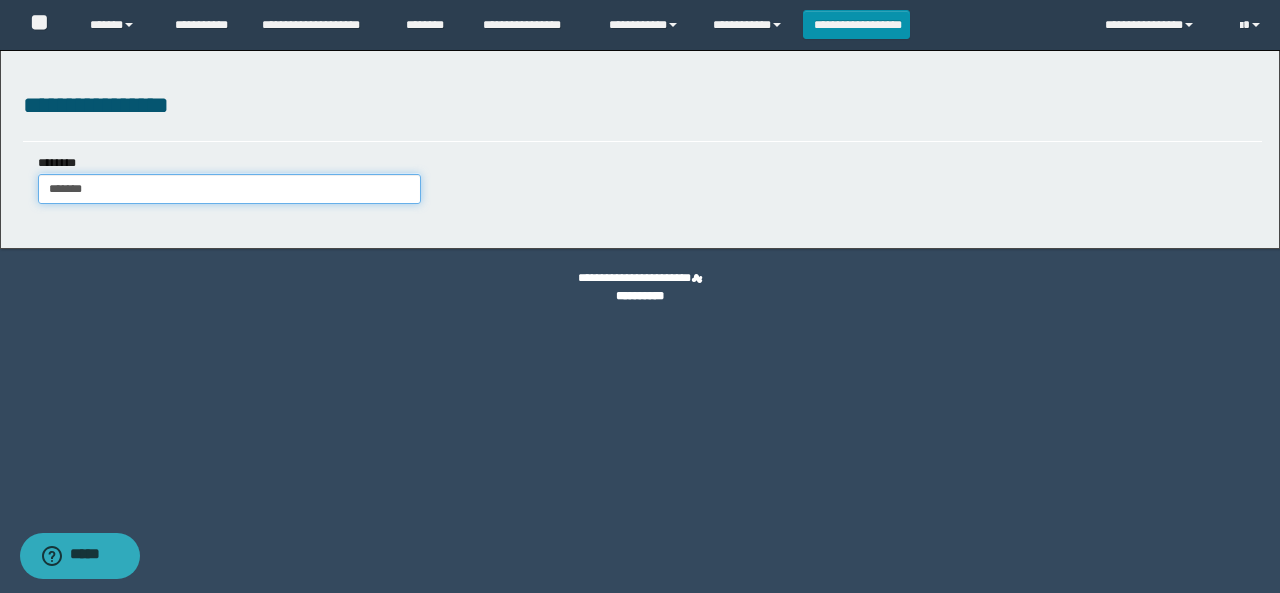 type on "*******" 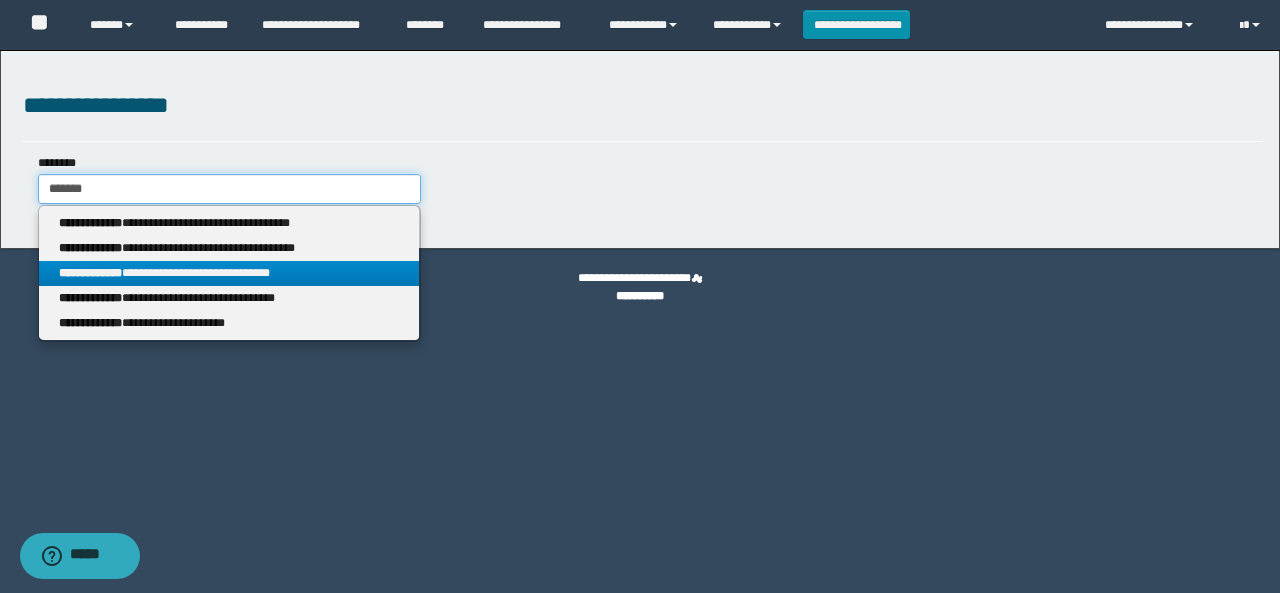 type on "*******" 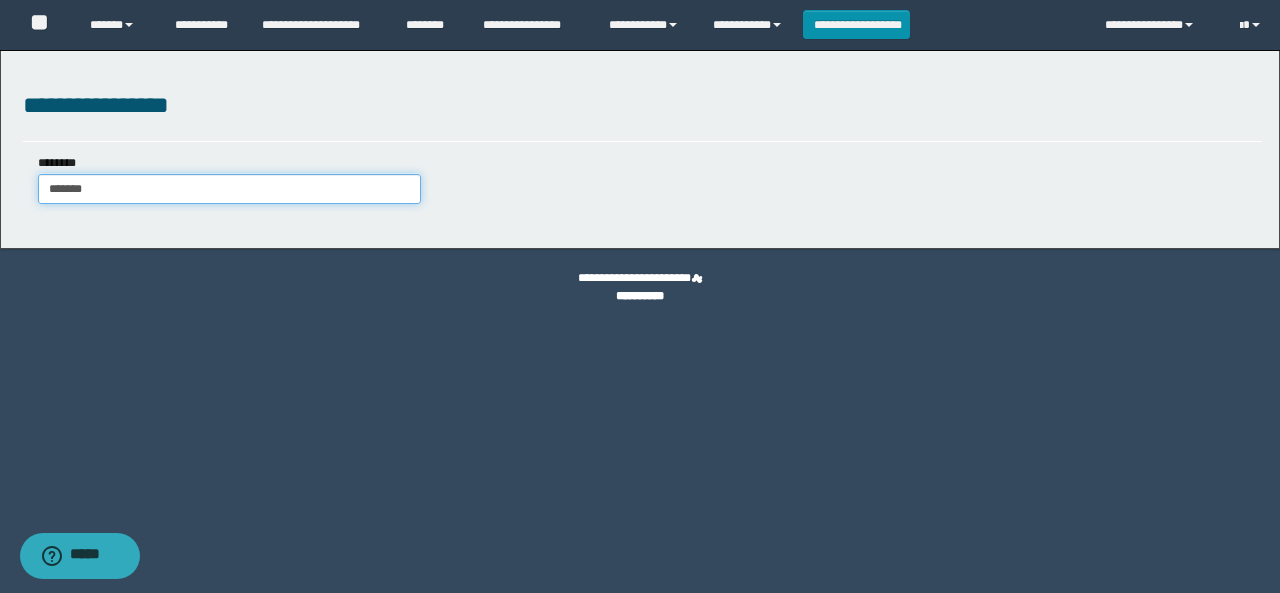 type on "*******" 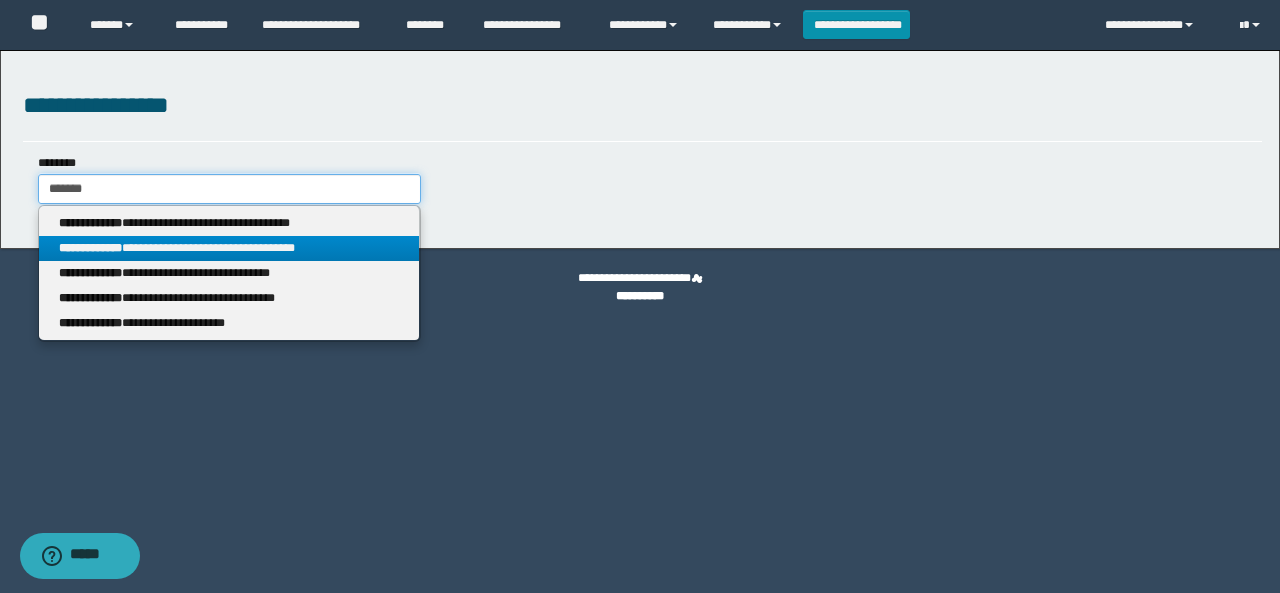 type 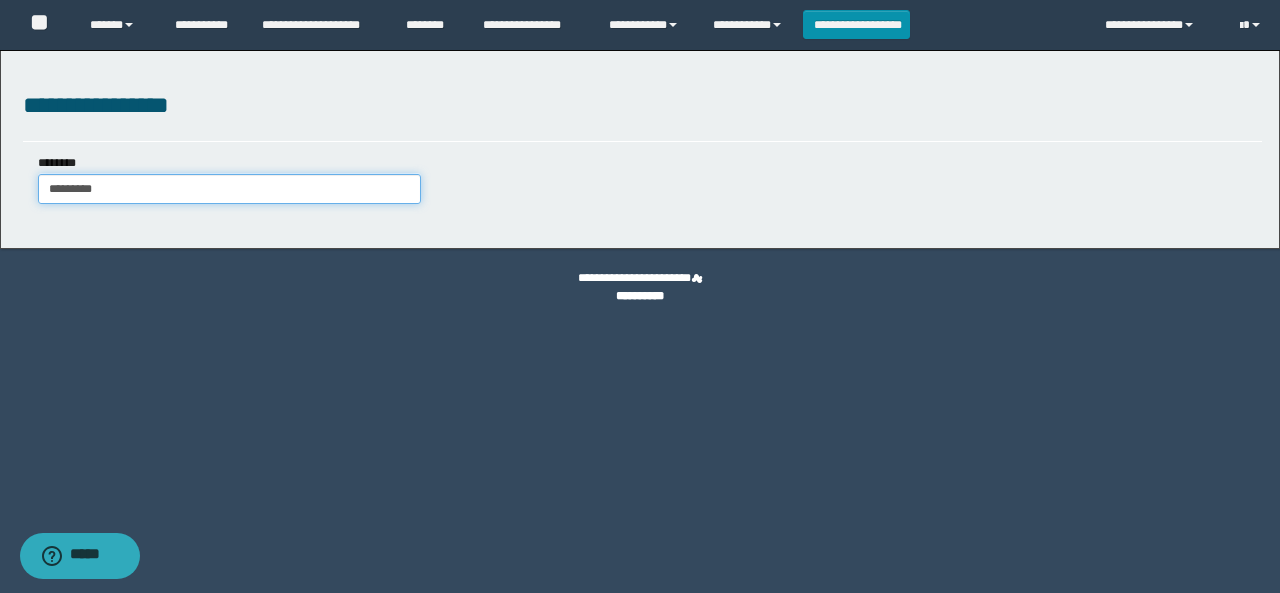 type on "**********" 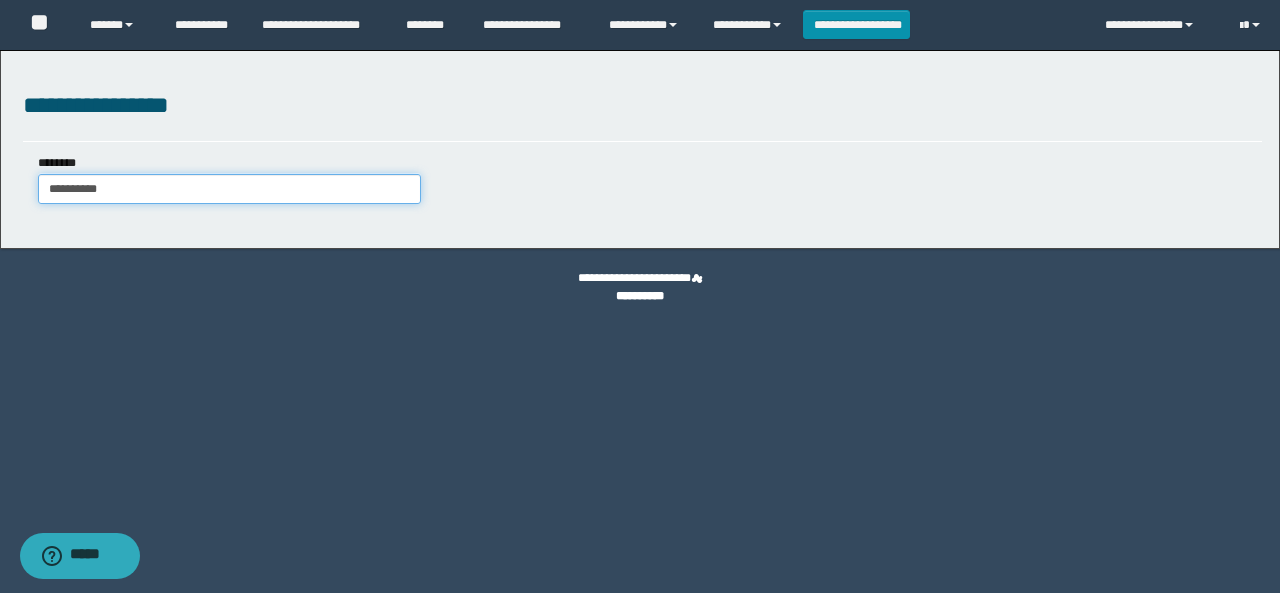type on "**********" 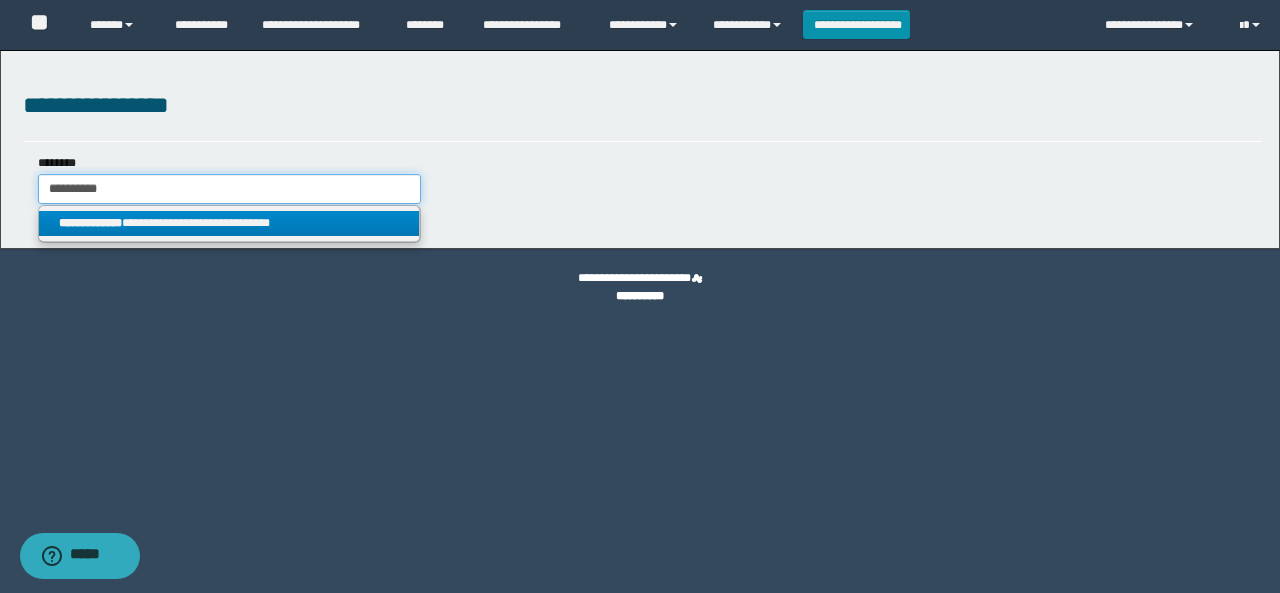 type on "**********" 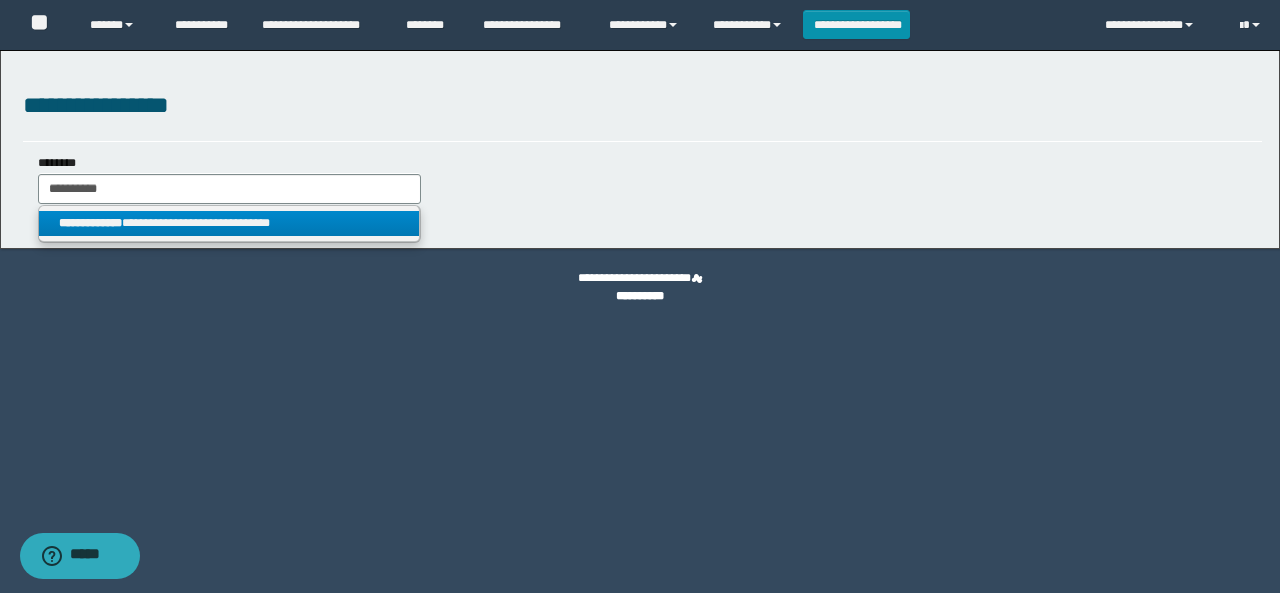 drag, startPoint x: 204, startPoint y: 231, endPoint x: 269, endPoint y: 243, distance: 66.09841 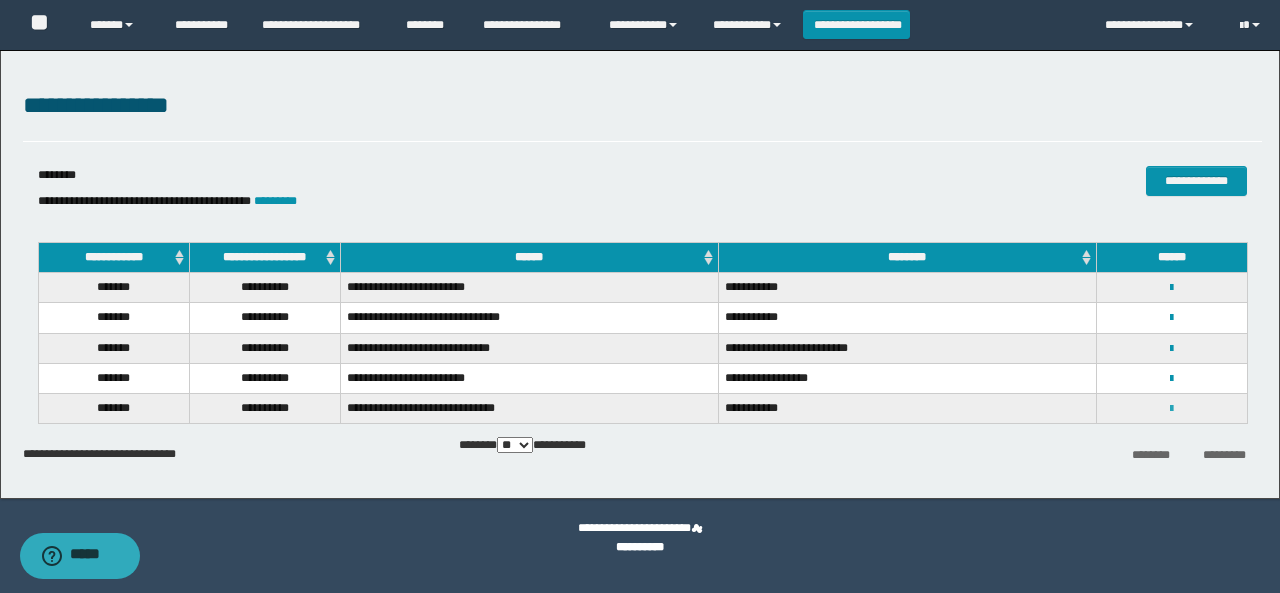 click at bounding box center [1171, 409] 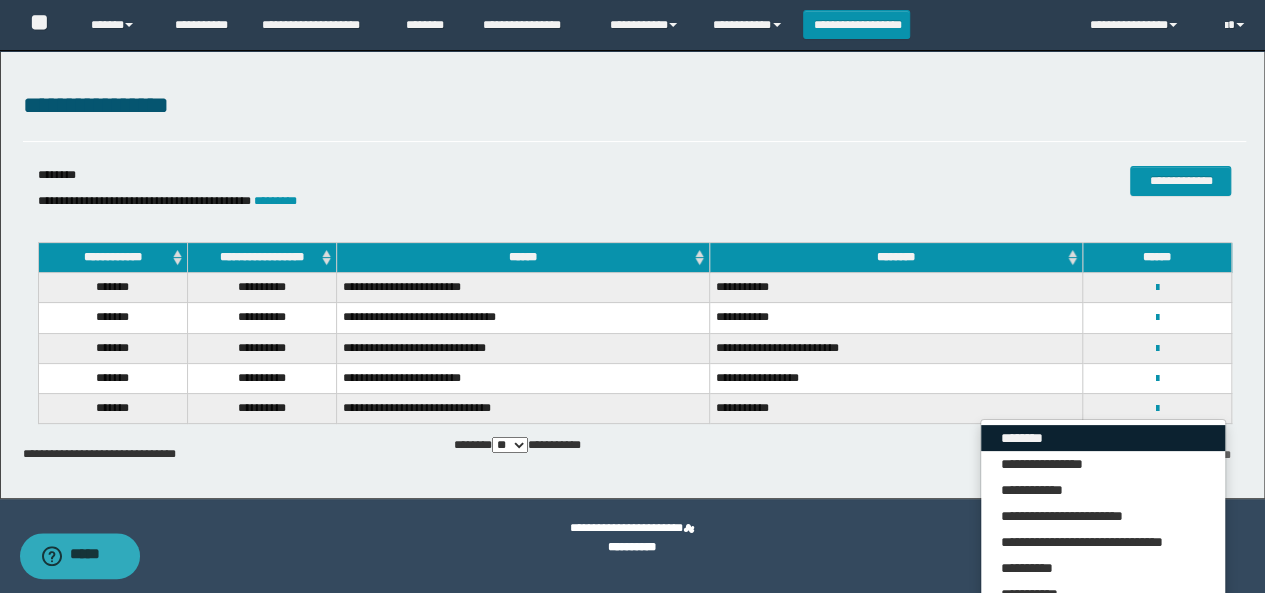 click on "********" at bounding box center [1103, 438] 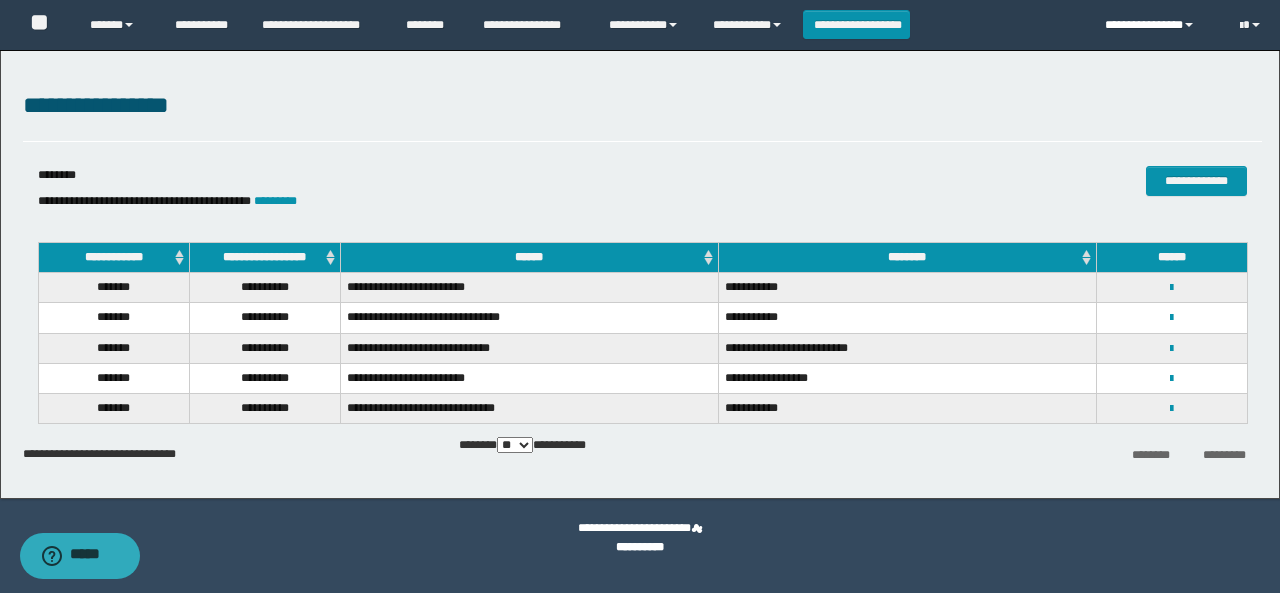 click on "**********" at bounding box center [1157, 25] 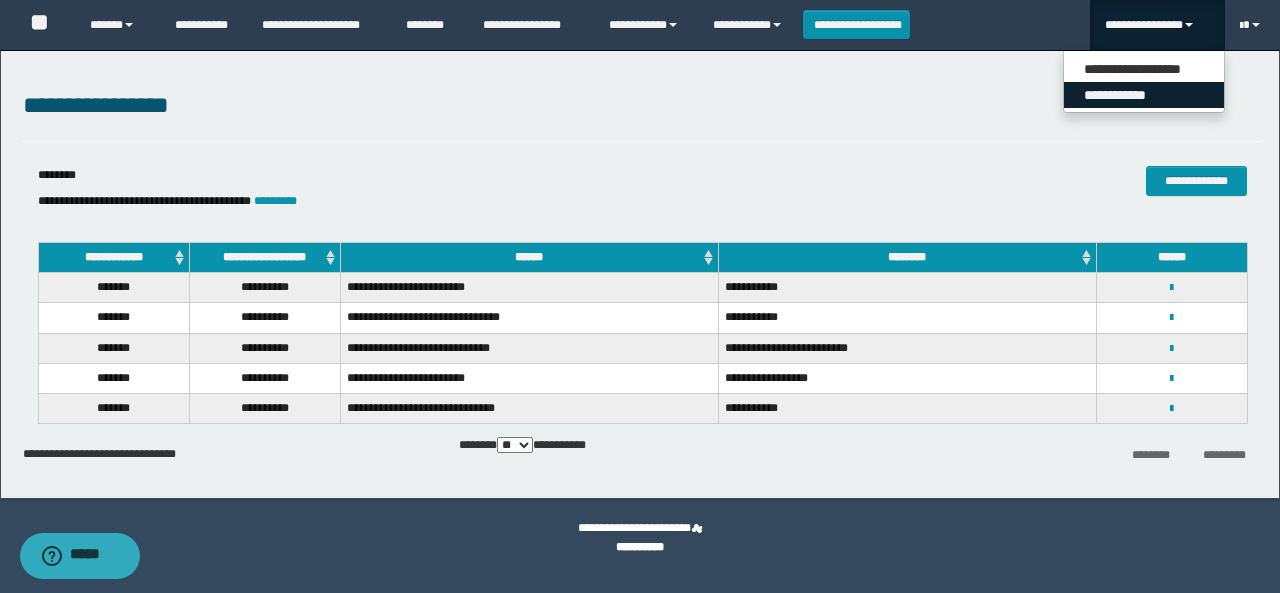 click on "**********" at bounding box center [1144, 95] 